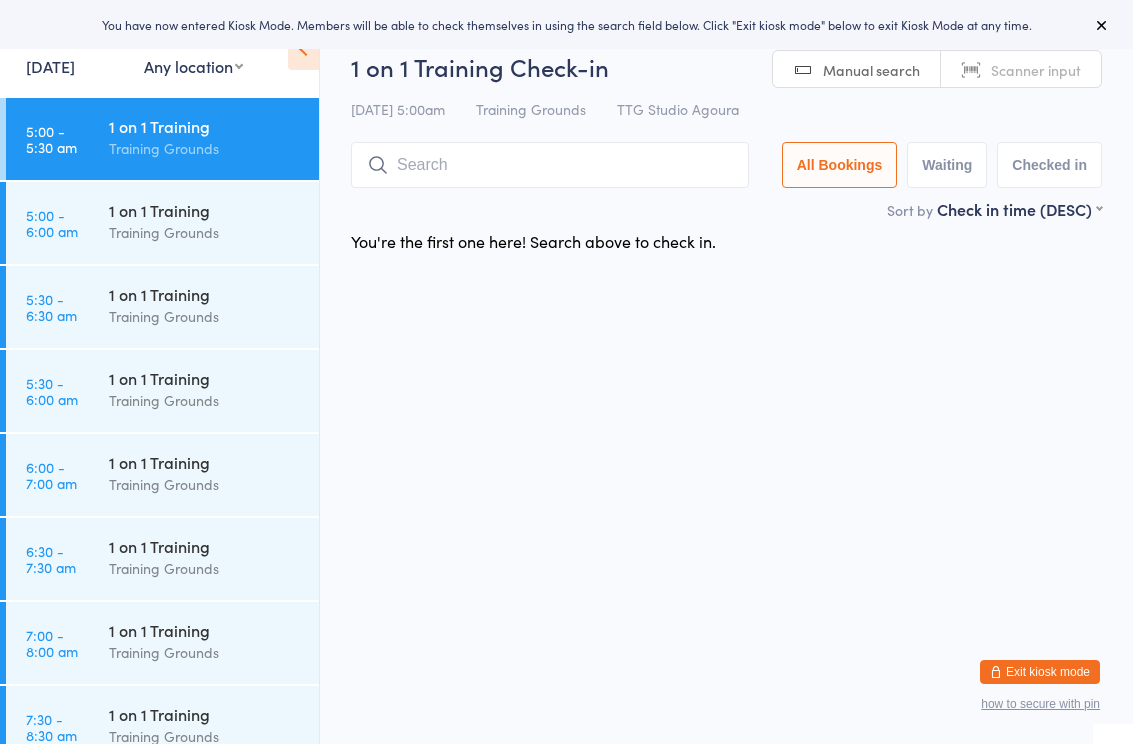 scroll, scrollTop: 0, scrollLeft: 0, axis: both 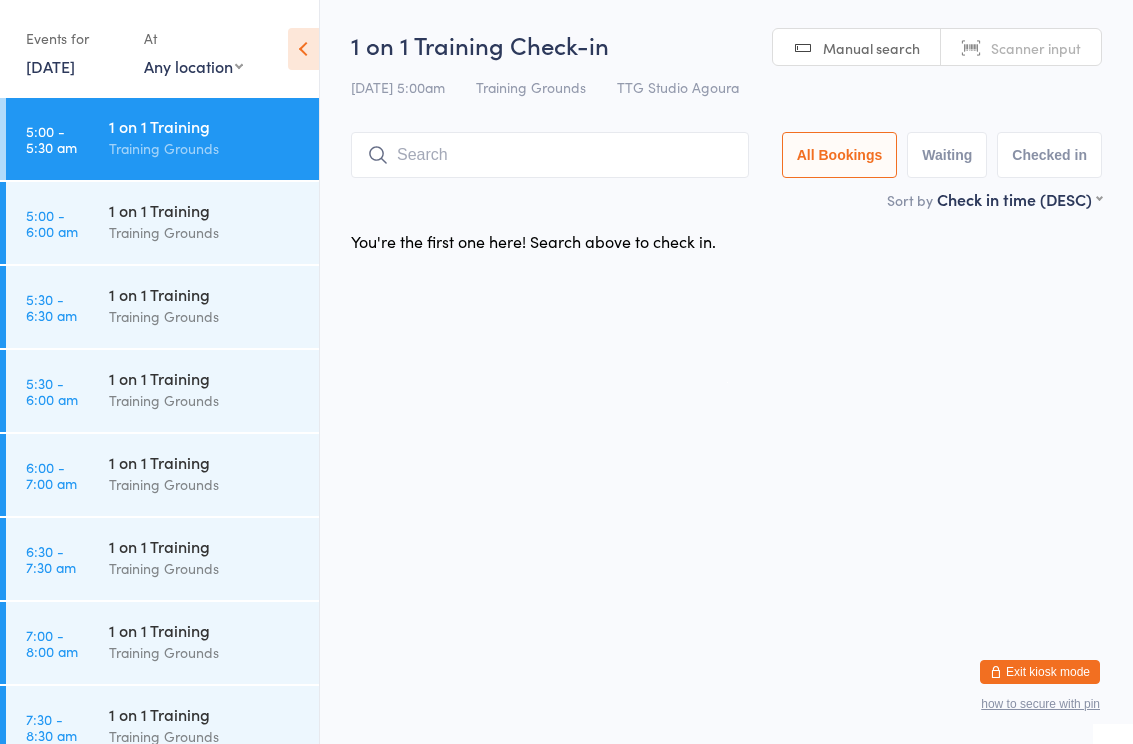 click on "5:30 - 6:30 am 1 on 1 Training Training Grounds" at bounding box center (162, 307) 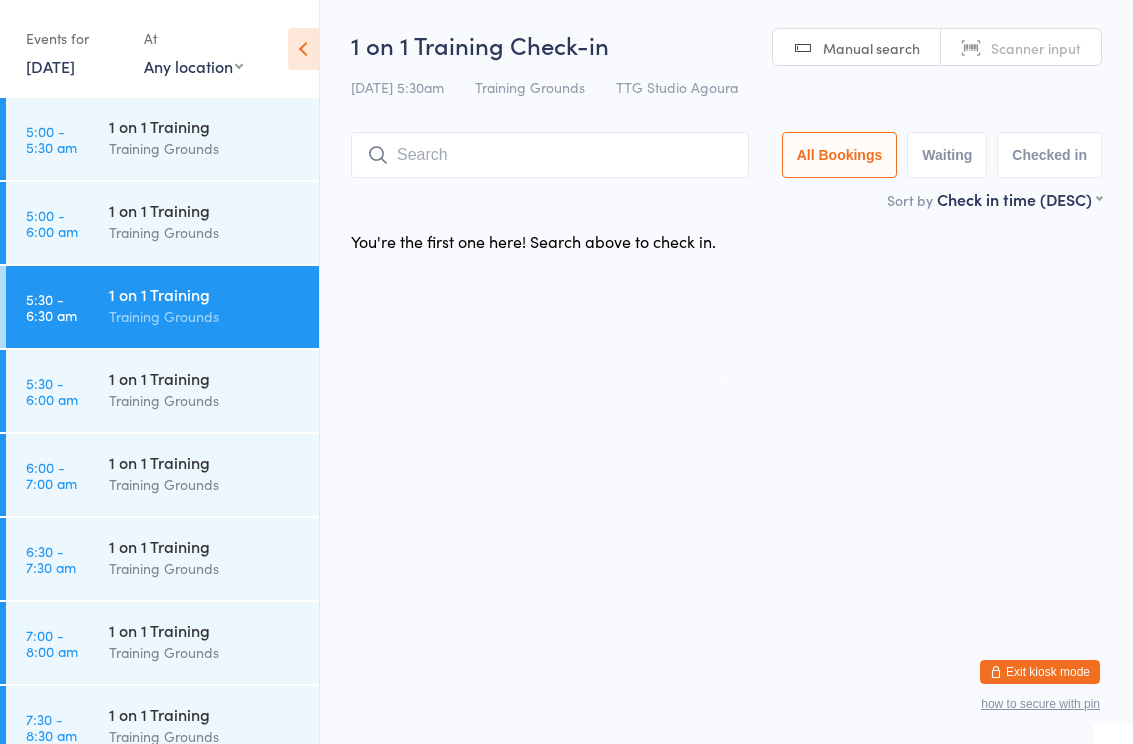 scroll, scrollTop: 0, scrollLeft: 0, axis: both 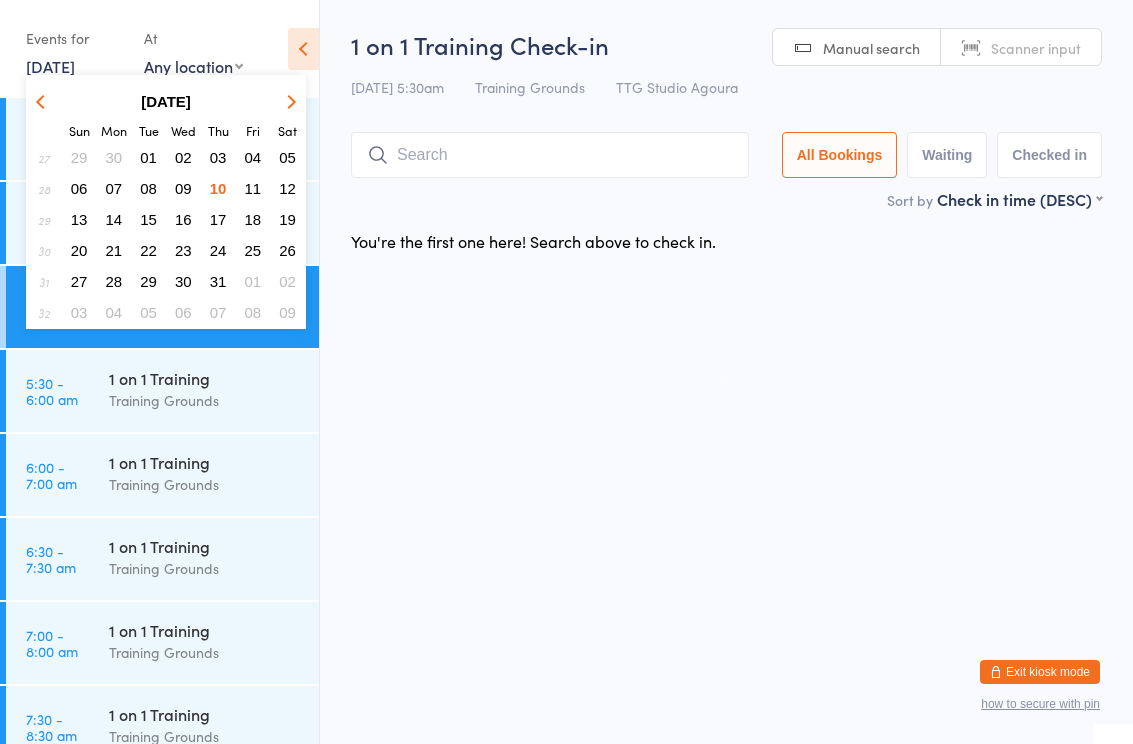 click on "10" at bounding box center (218, 188) 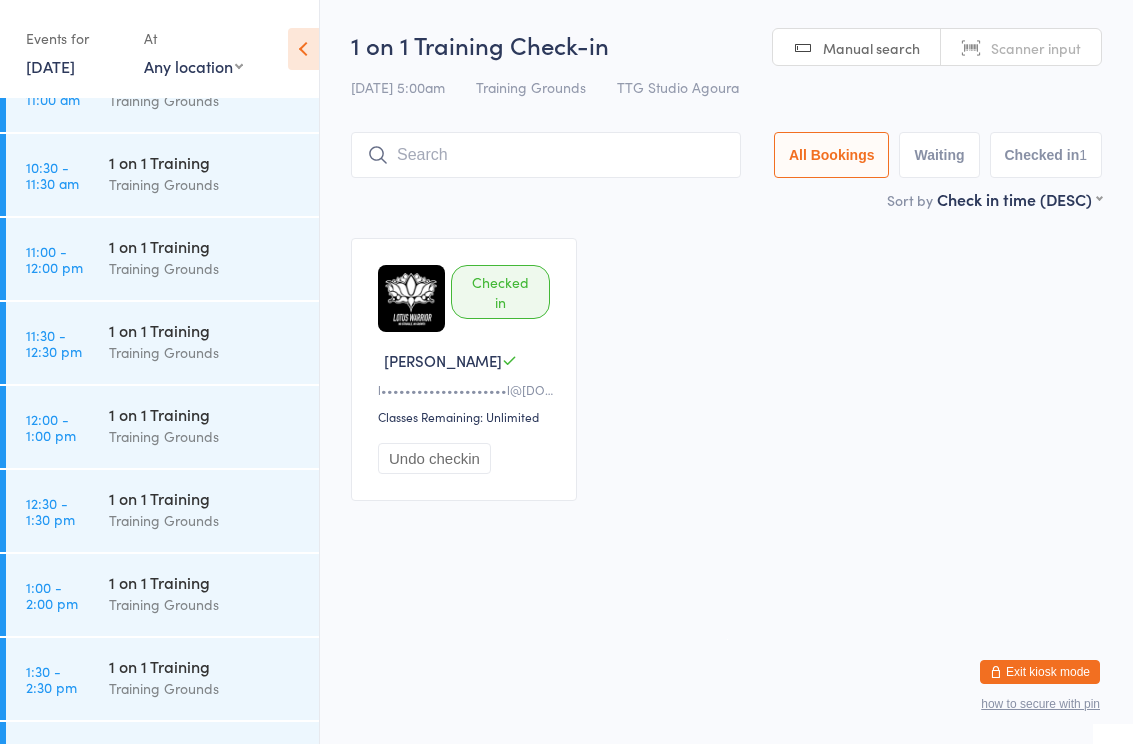 scroll, scrollTop: 1072, scrollLeft: 0, axis: vertical 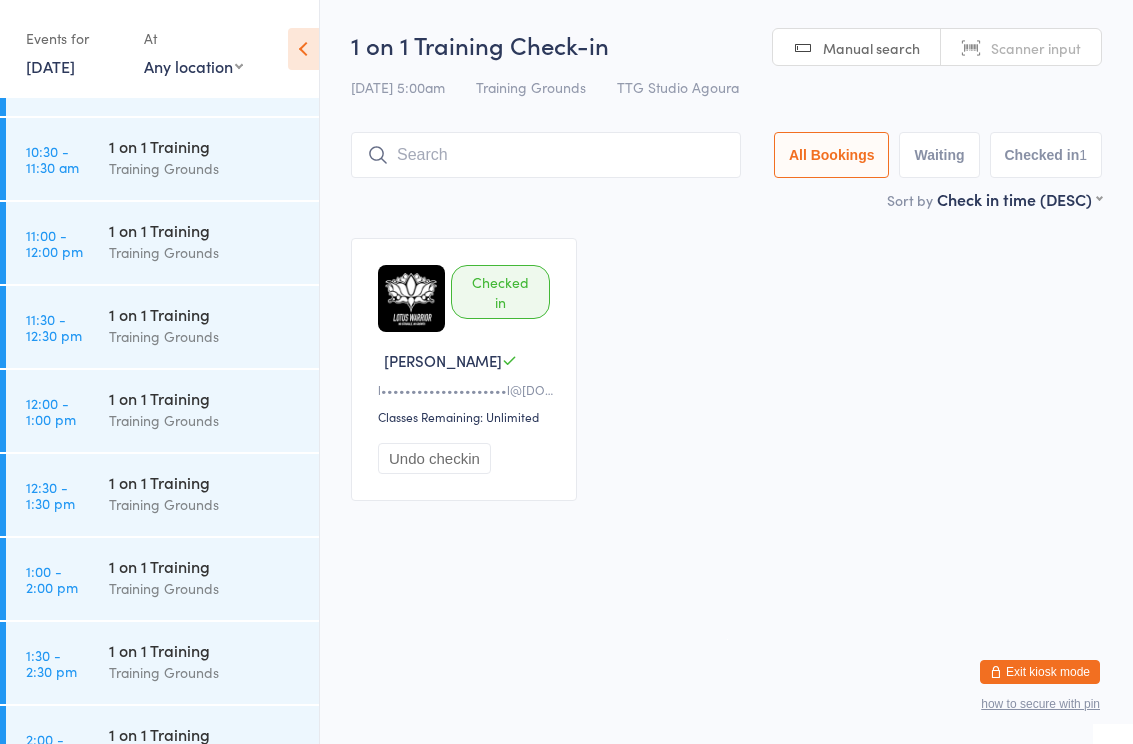 click on "11:30 - 12:30 pm 1 on 1 Training Training Grounds" at bounding box center [162, 327] 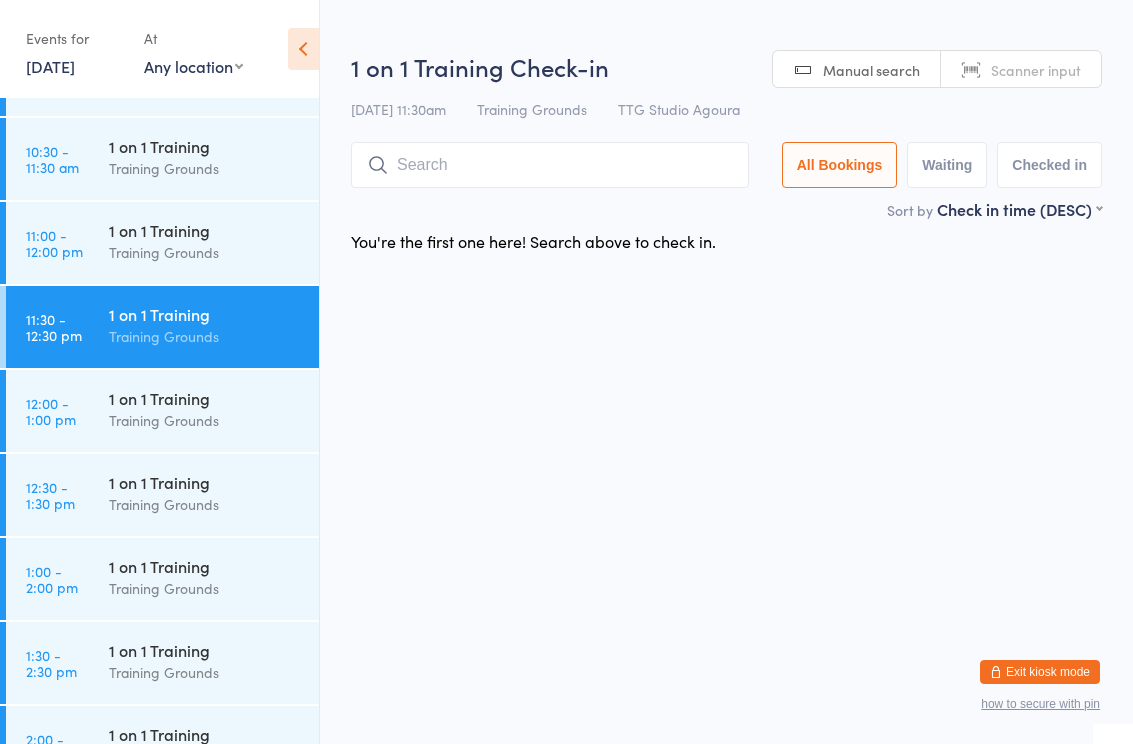click at bounding box center [550, 165] 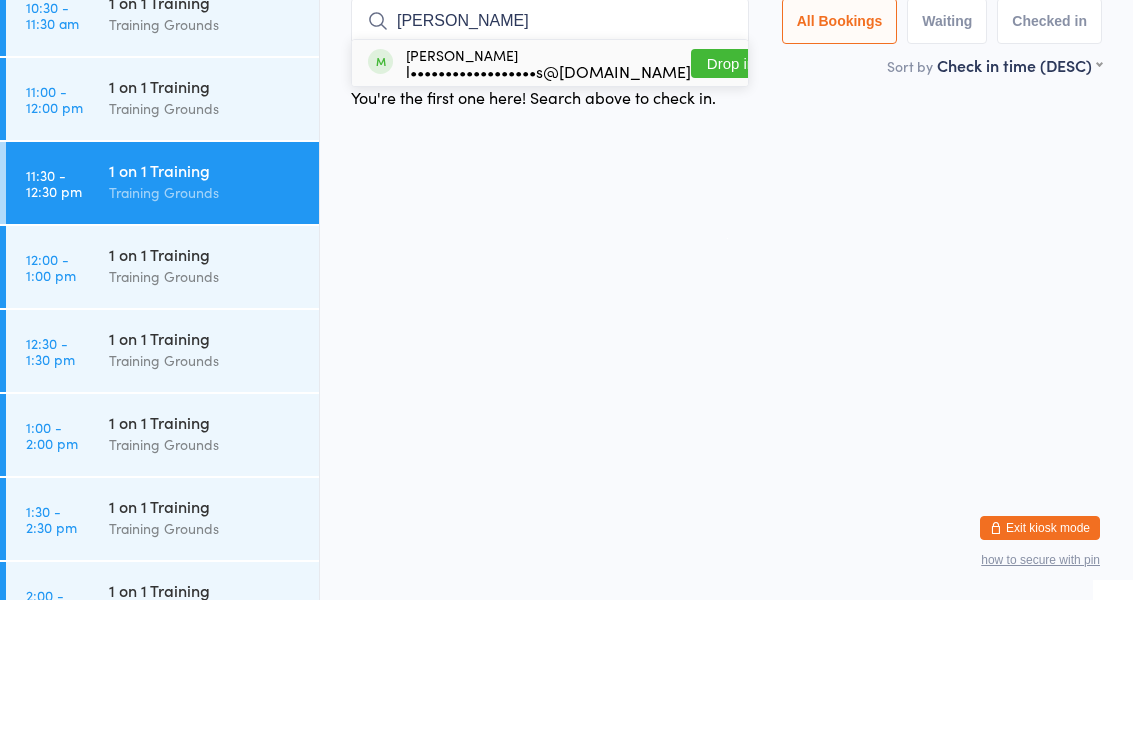 type on "Jess" 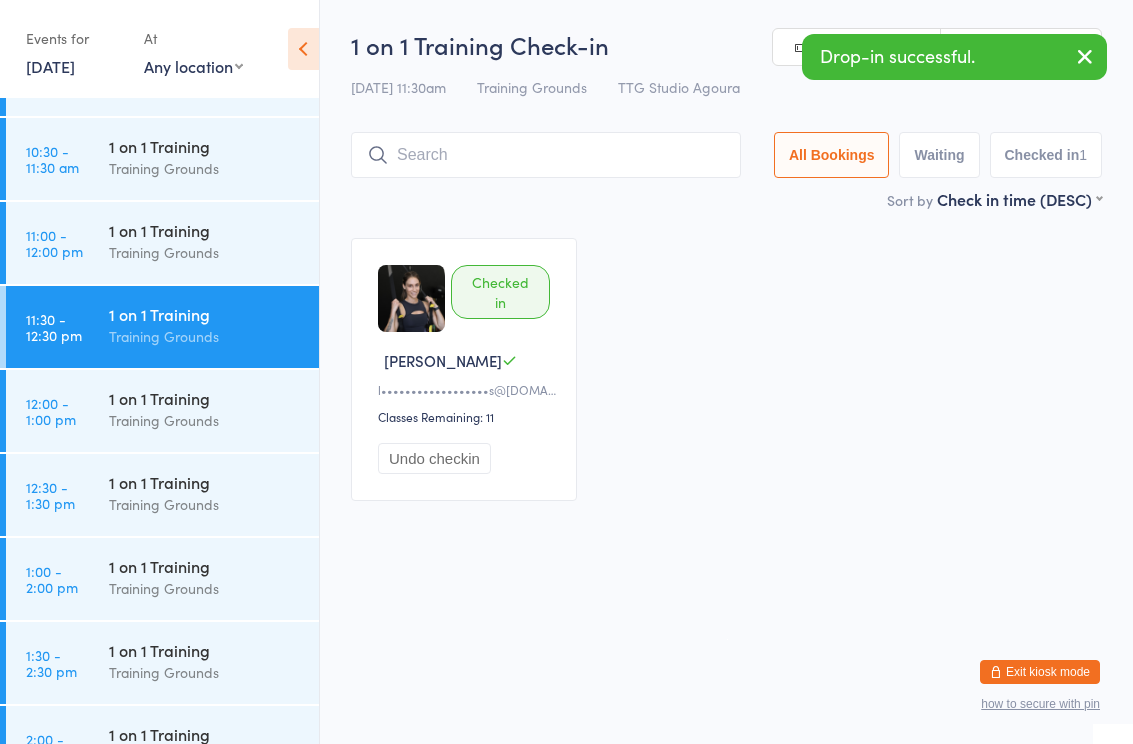 click on "1 on 1 Training" at bounding box center [205, 482] 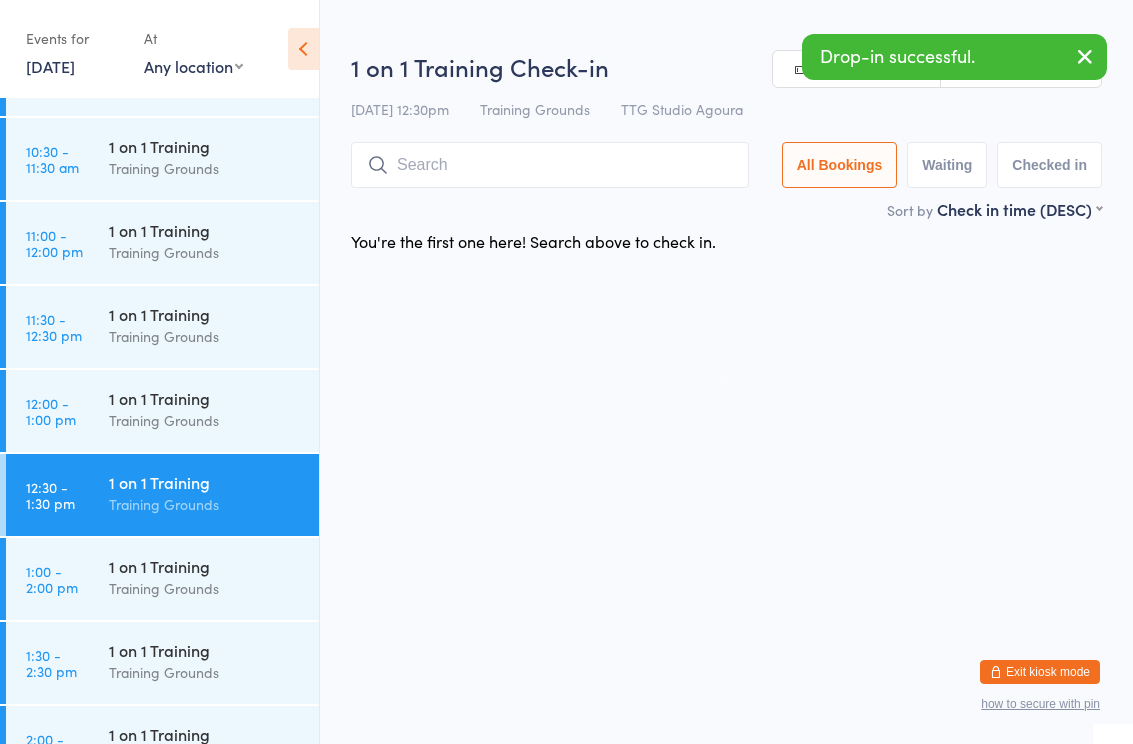 click at bounding box center (550, 165) 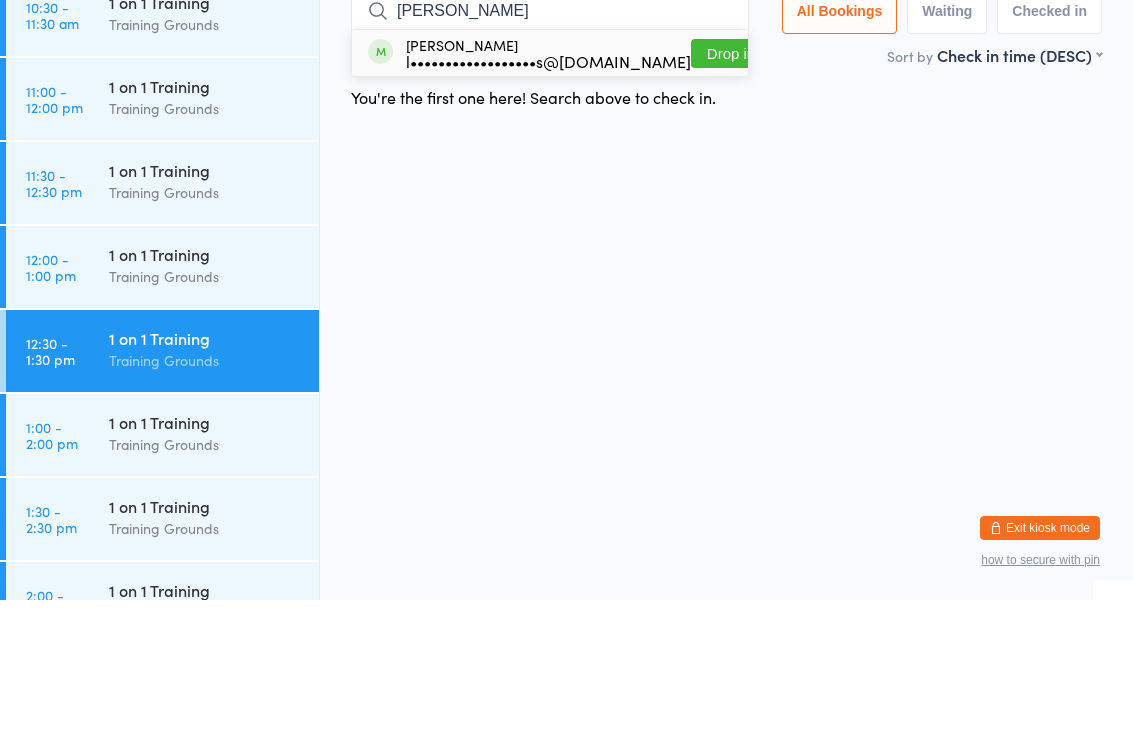 type on "Jess" 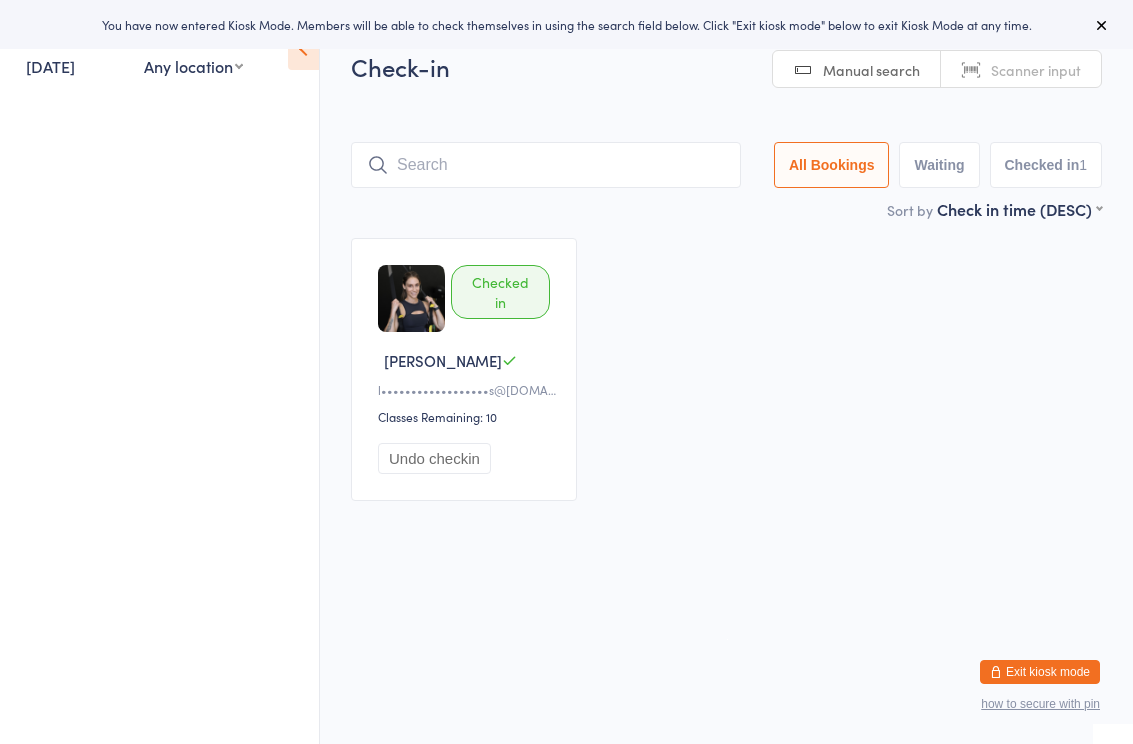 scroll, scrollTop: 0, scrollLeft: 0, axis: both 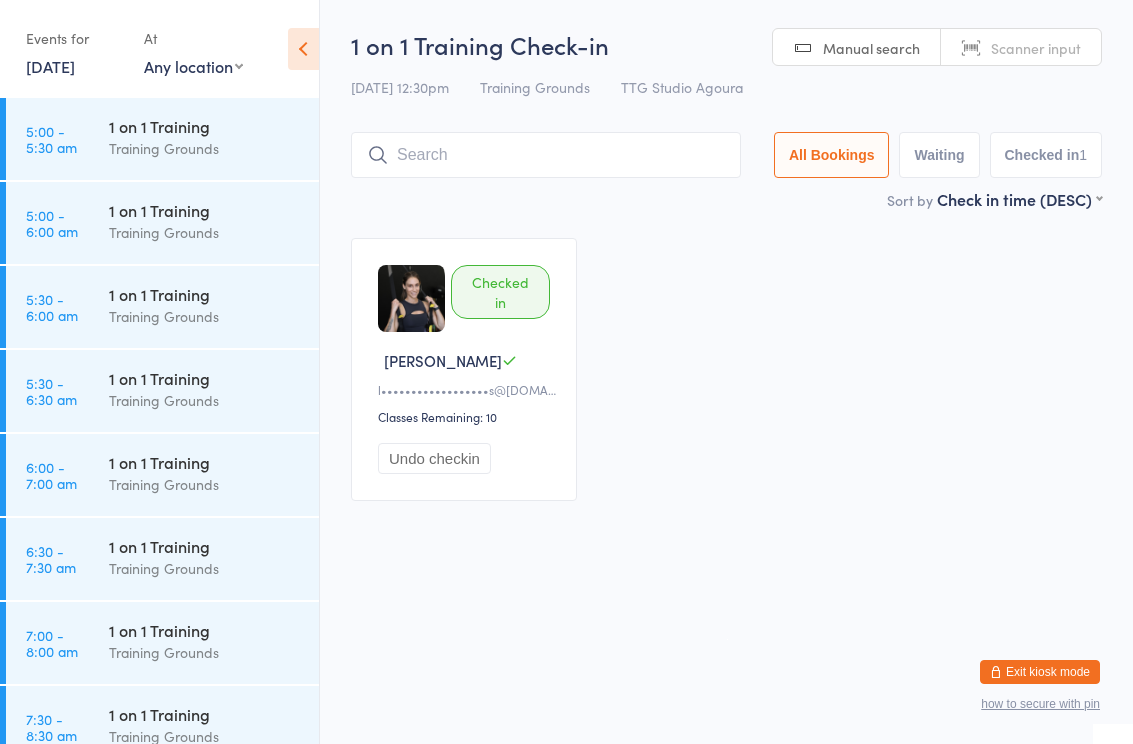 click on "You have now entered Kiosk Mode. Members will be able to check themselves in using the search field below. Click "Exit kiosk mode" below to exit Kiosk Mode at any time. Events for 10 Jul, 2025 10 Jul, 2025
July 2025
Sun Mon Tue Wed Thu Fri Sat
27
29
30
01
02
03
04
05
28
06
07
08
09
10
11
12
29
13
14
15
16
17
18
19
30
20
21
22
23
24
25
26
31" at bounding box center (566, 372) 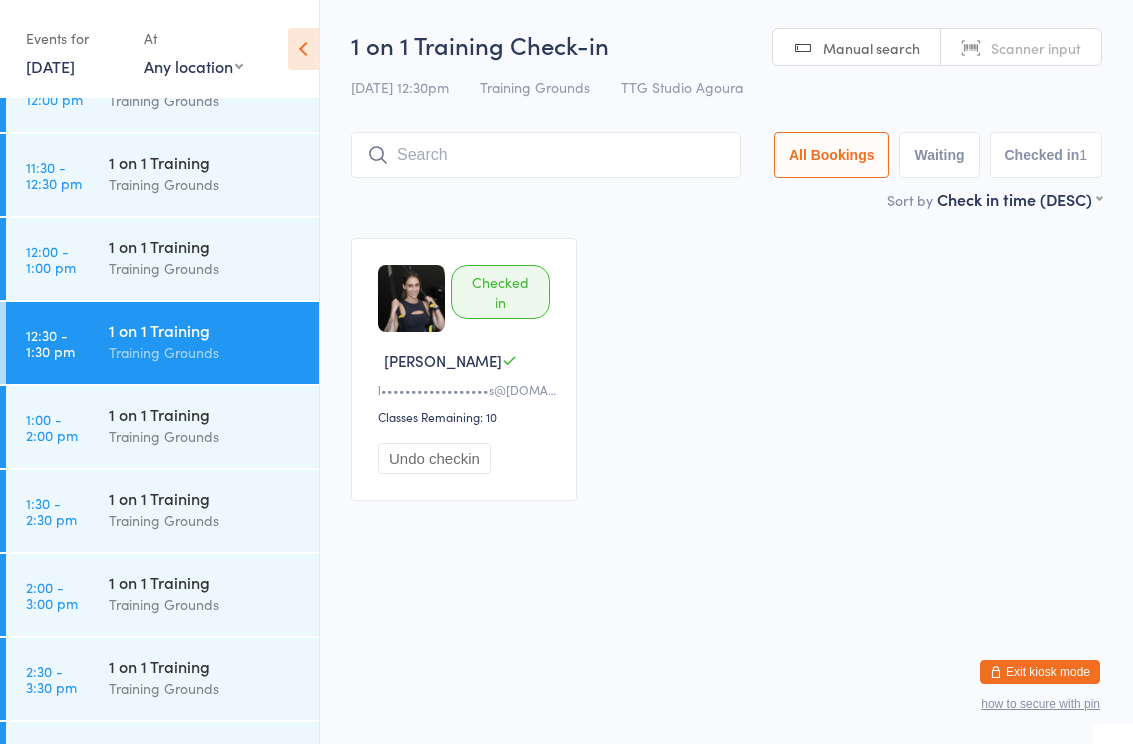 scroll, scrollTop: 1235, scrollLeft: 0, axis: vertical 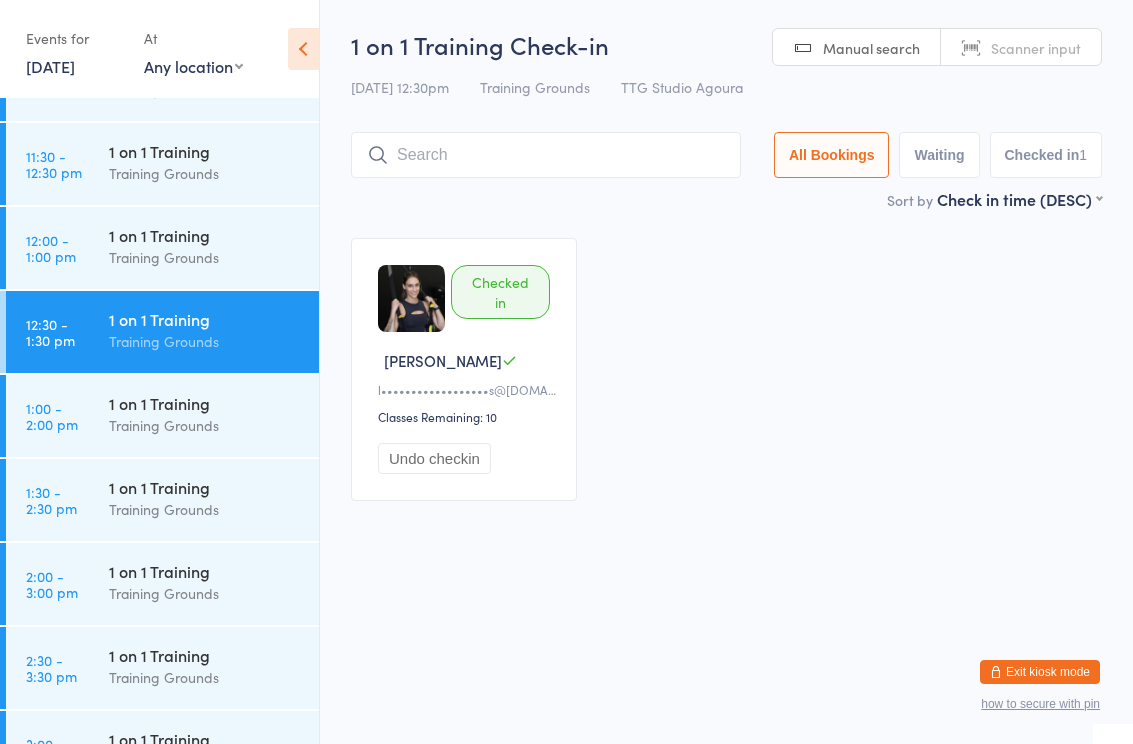 click on "2:30 - 3:30 pm 1 on 1 Training Training Grounds" at bounding box center [162, 668] 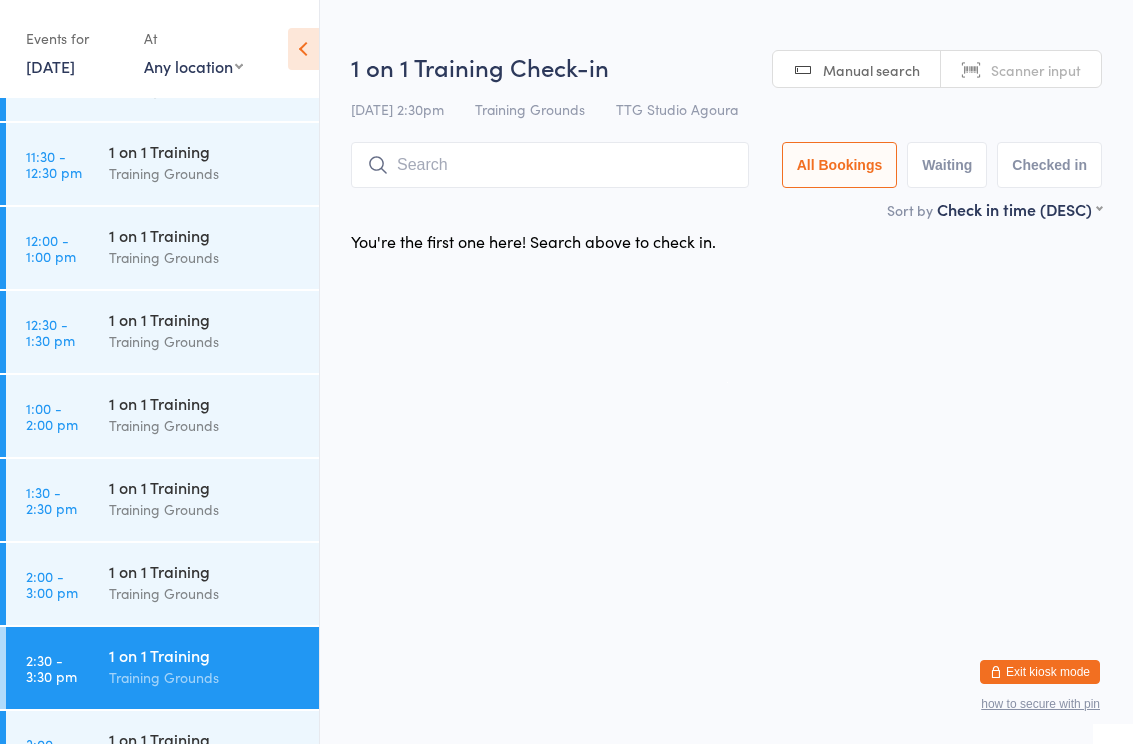 click at bounding box center [550, 165] 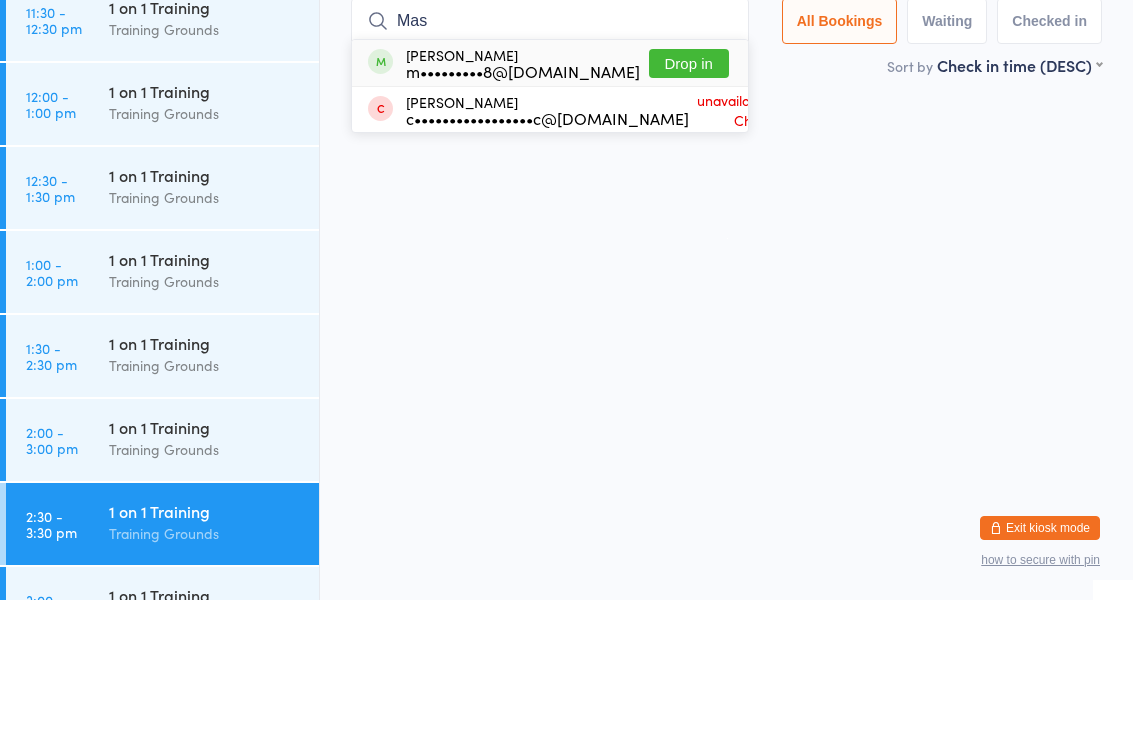 type on "Mas" 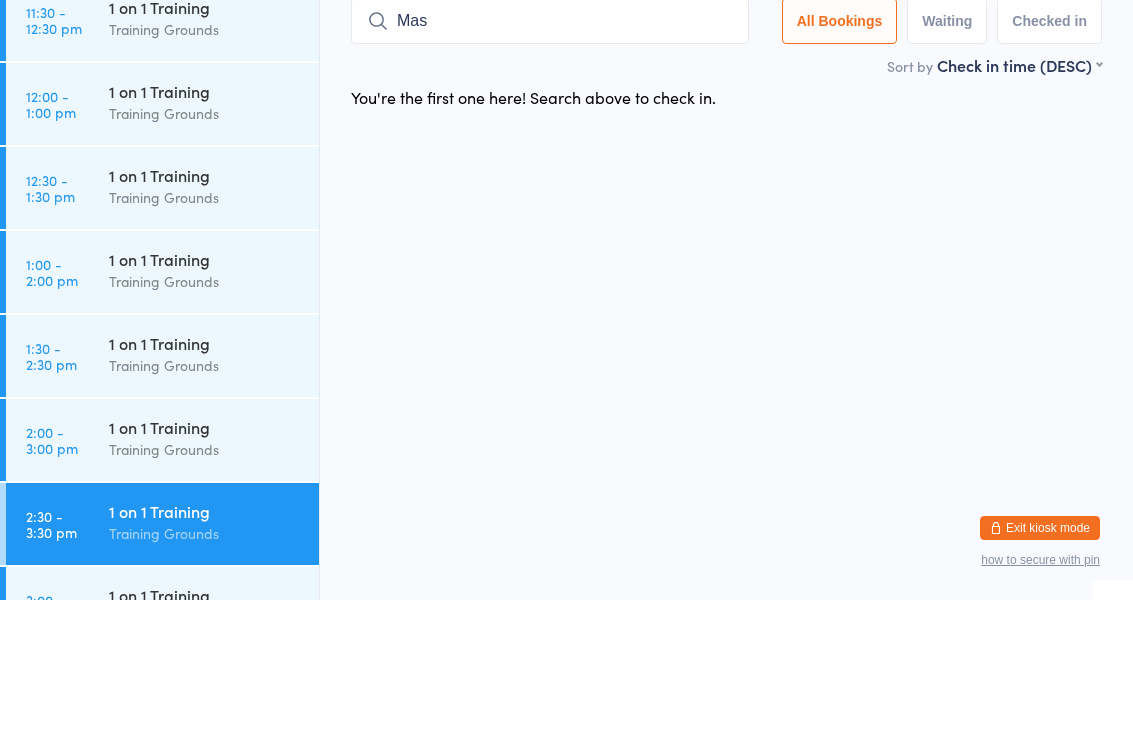 type 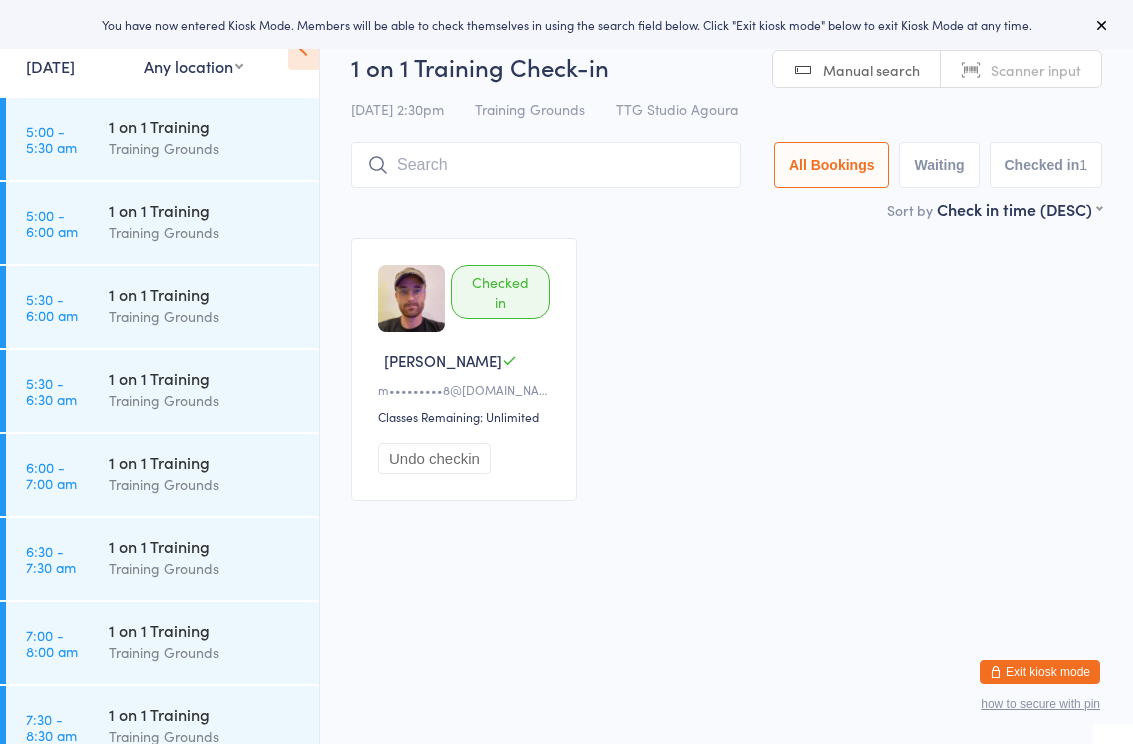 scroll, scrollTop: 0, scrollLeft: 0, axis: both 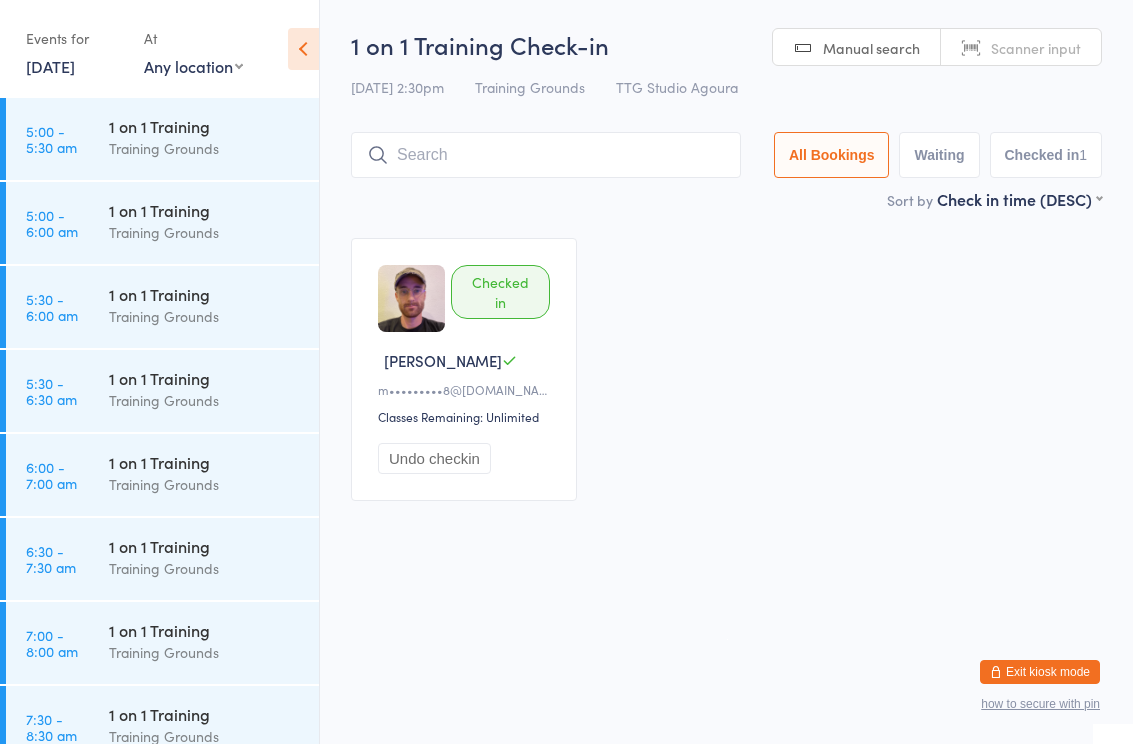 click on "You have now entered Kiosk Mode. Members will be able to check themselves in using the search field below. Click "Exit kiosk mode" below to exit Kiosk Mode at any time. Events for [DATE] [DATE]
[DATE]
Sun Mon Tue Wed Thu Fri Sat
27
29
30
01
02
03
04
05
28
06
07
08
09
10
11
12
29
13
14
15
16
17
18
19
30
20
21
22
23
24
25
26
31" at bounding box center [566, 372] 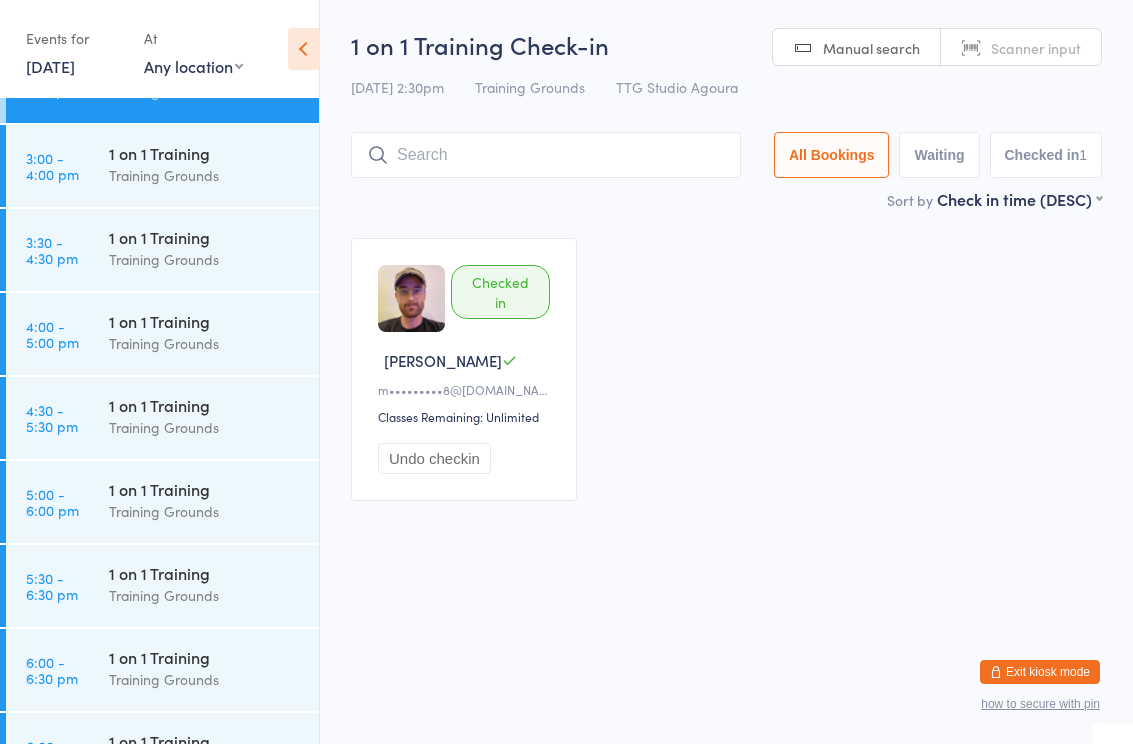 scroll, scrollTop: 1825, scrollLeft: 0, axis: vertical 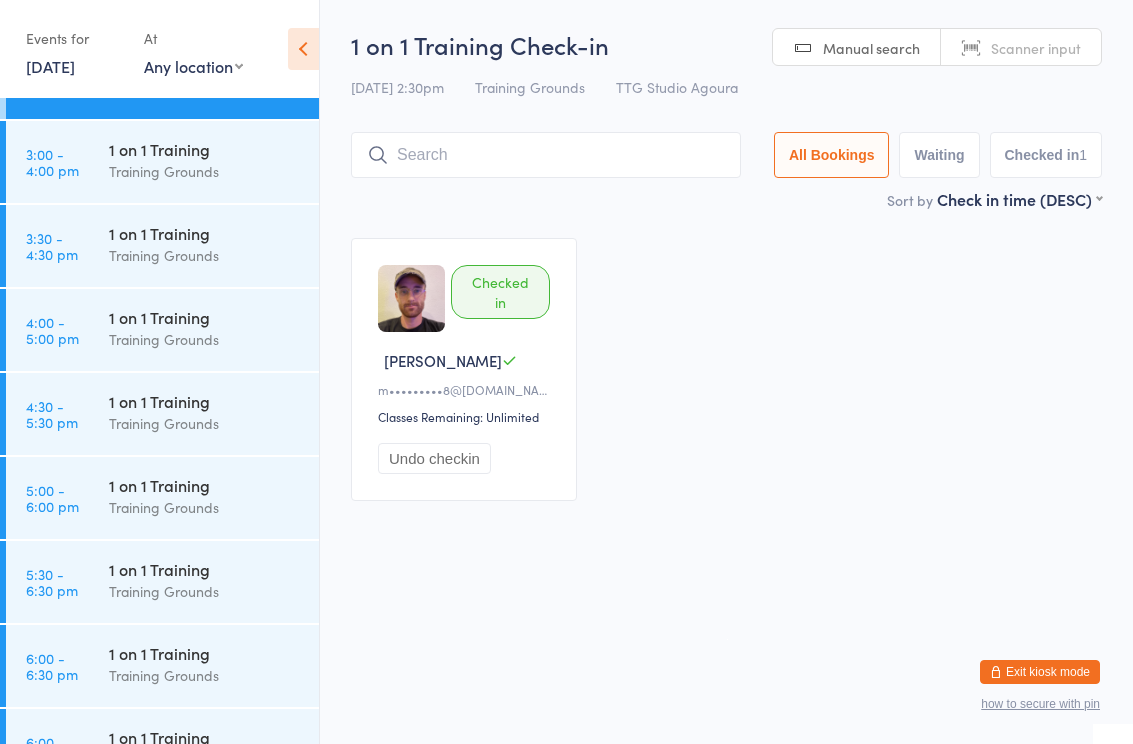click on "All Bookings" at bounding box center [832, 155] 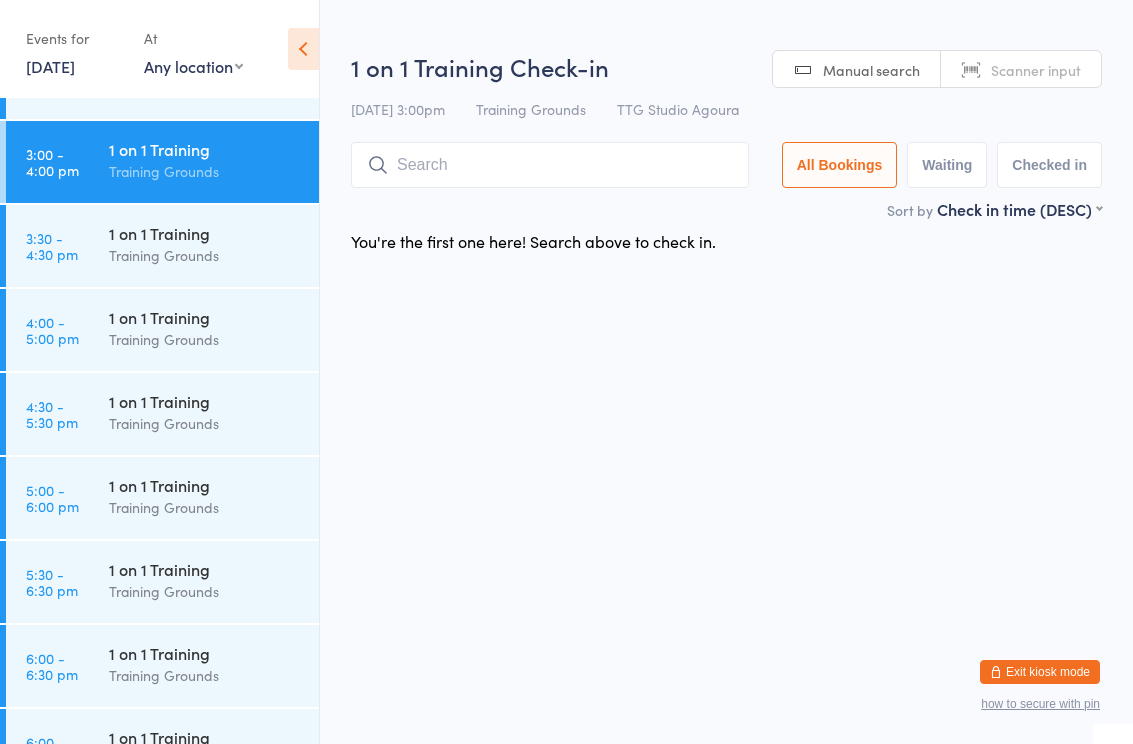 click at bounding box center (550, 165) 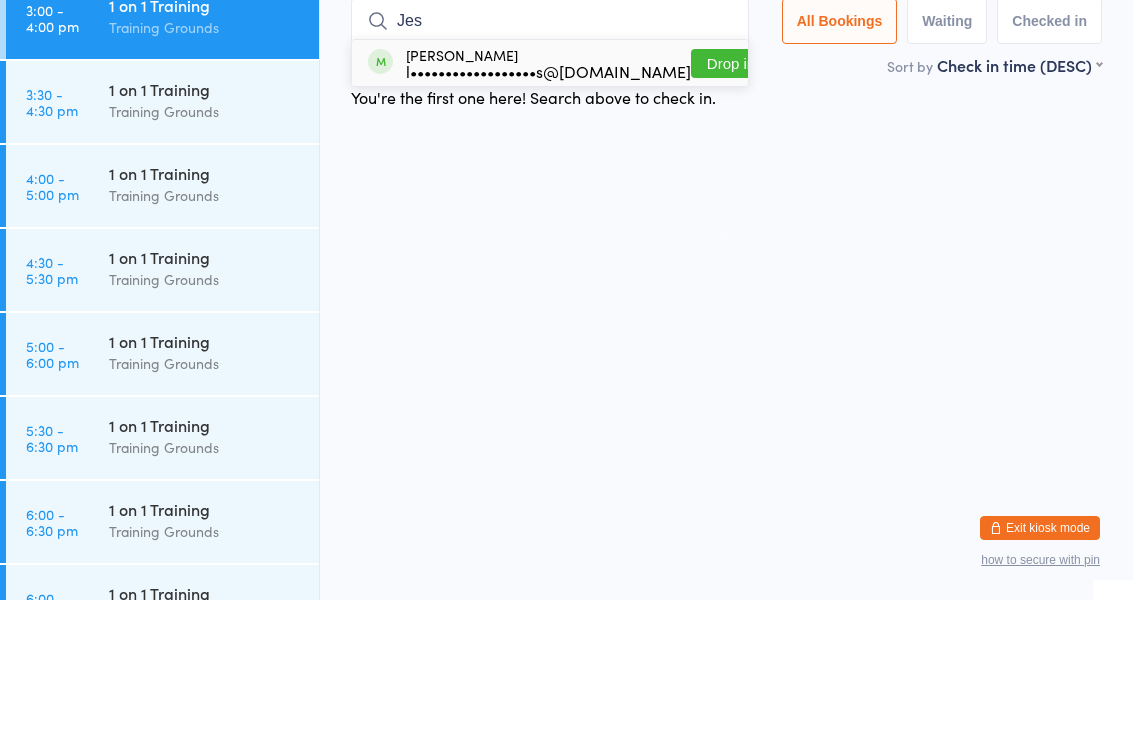 type on "Jes" 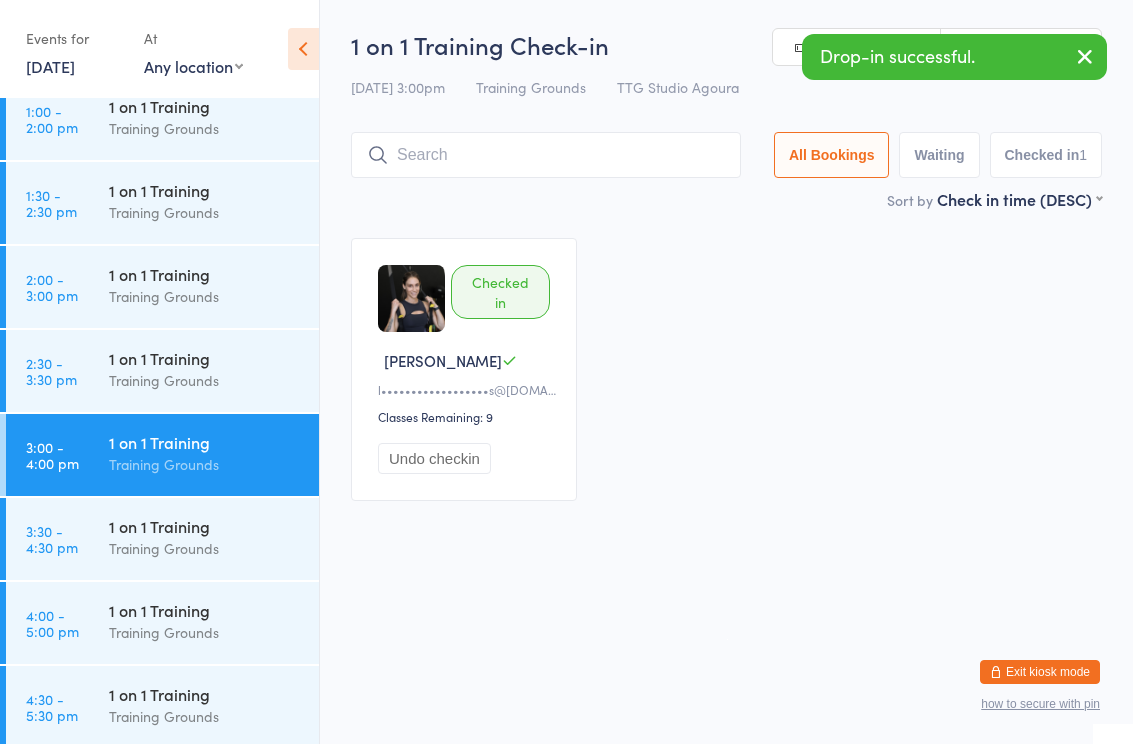 scroll, scrollTop: 1530, scrollLeft: 0, axis: vertical 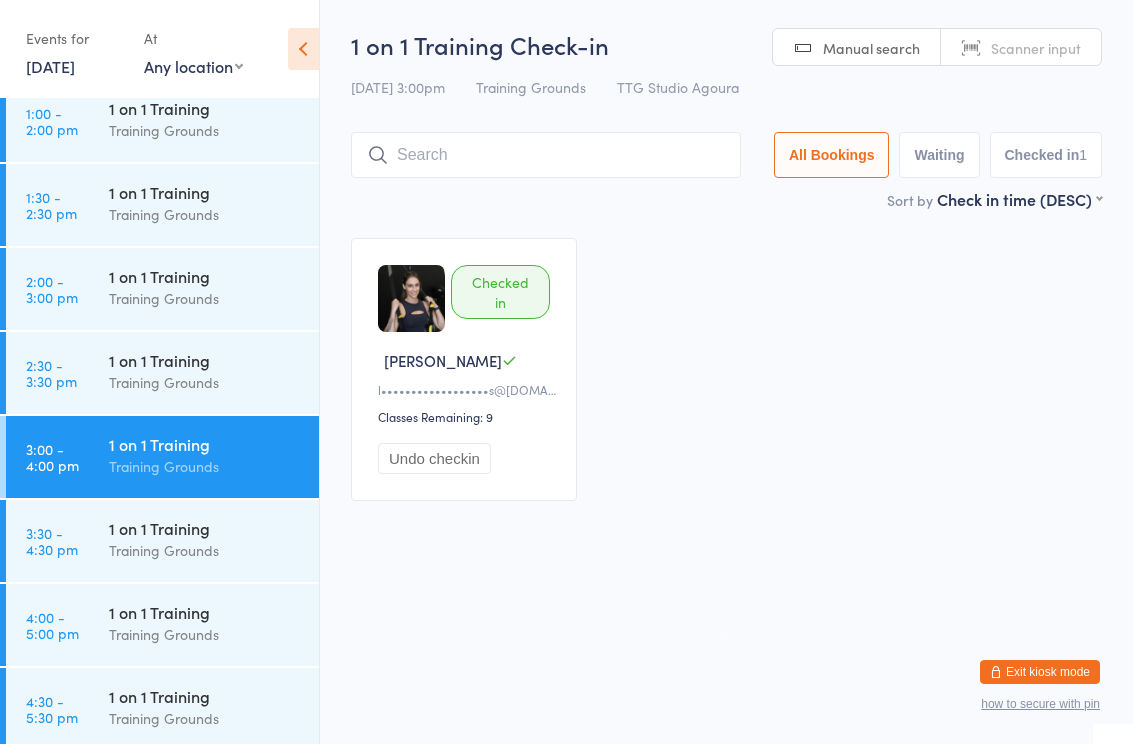 click on "1 on 1 Training" at bounding box center [205, 192] 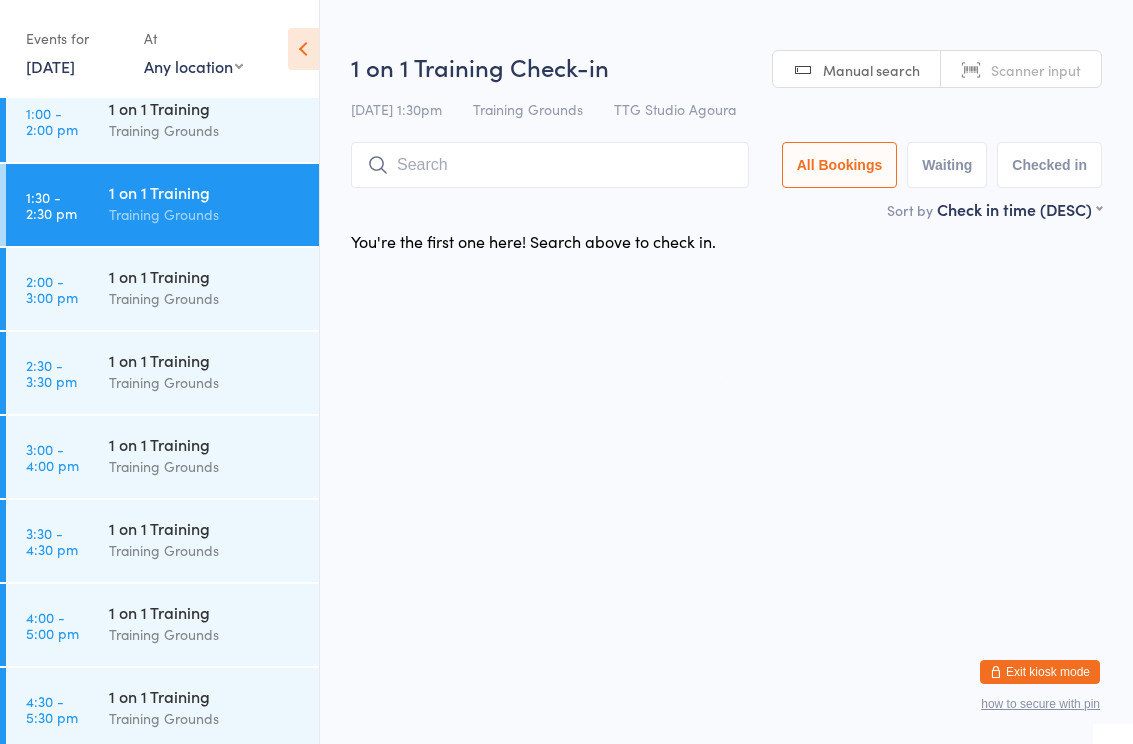 click at bounding box center (550, 165) 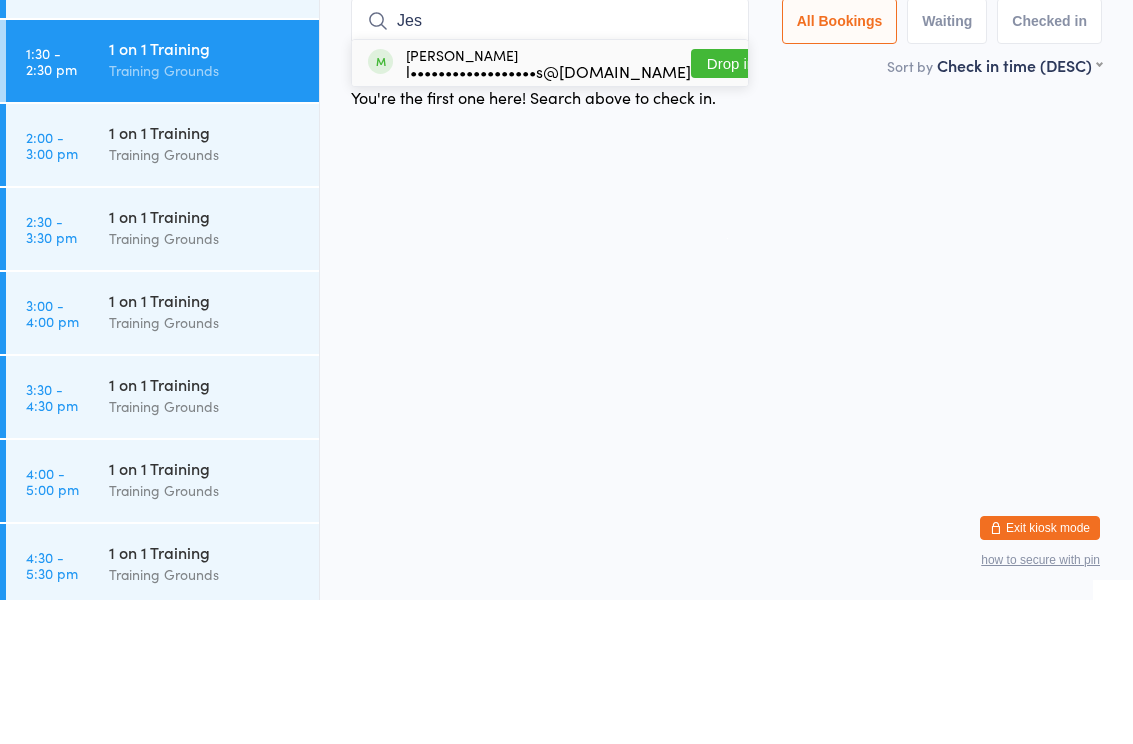 type on "Jes" 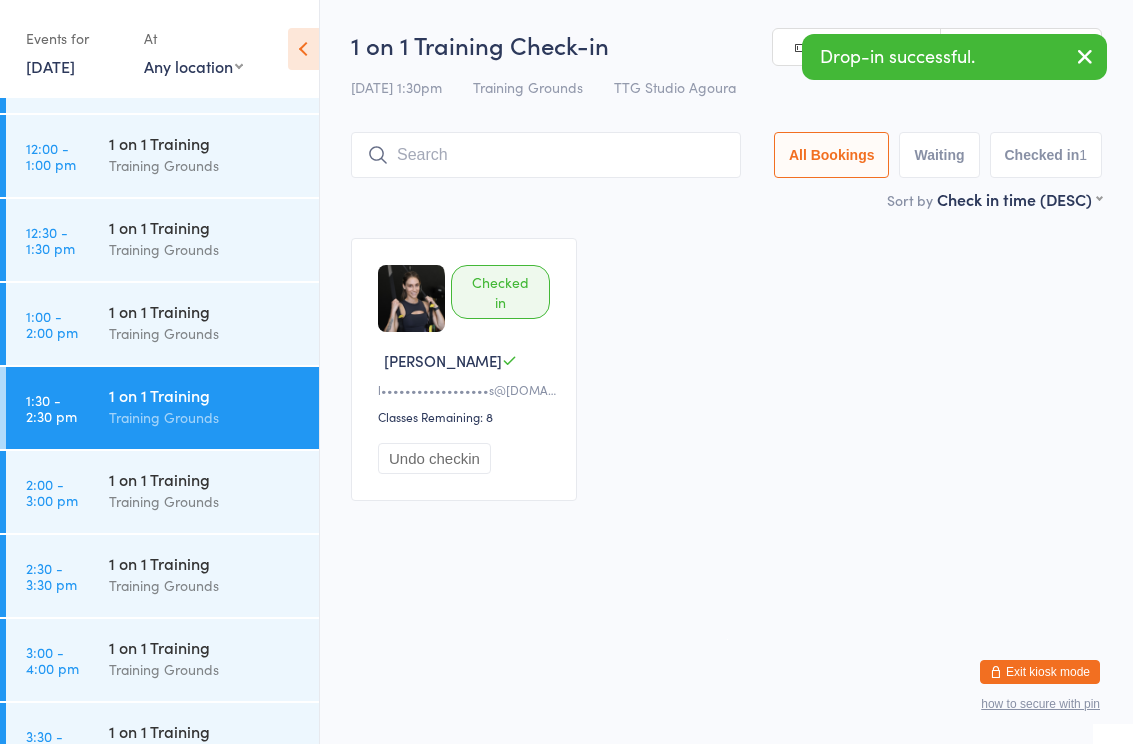 scroll, scrollTop: 1323, scrollLeft: 0, axis: vertical 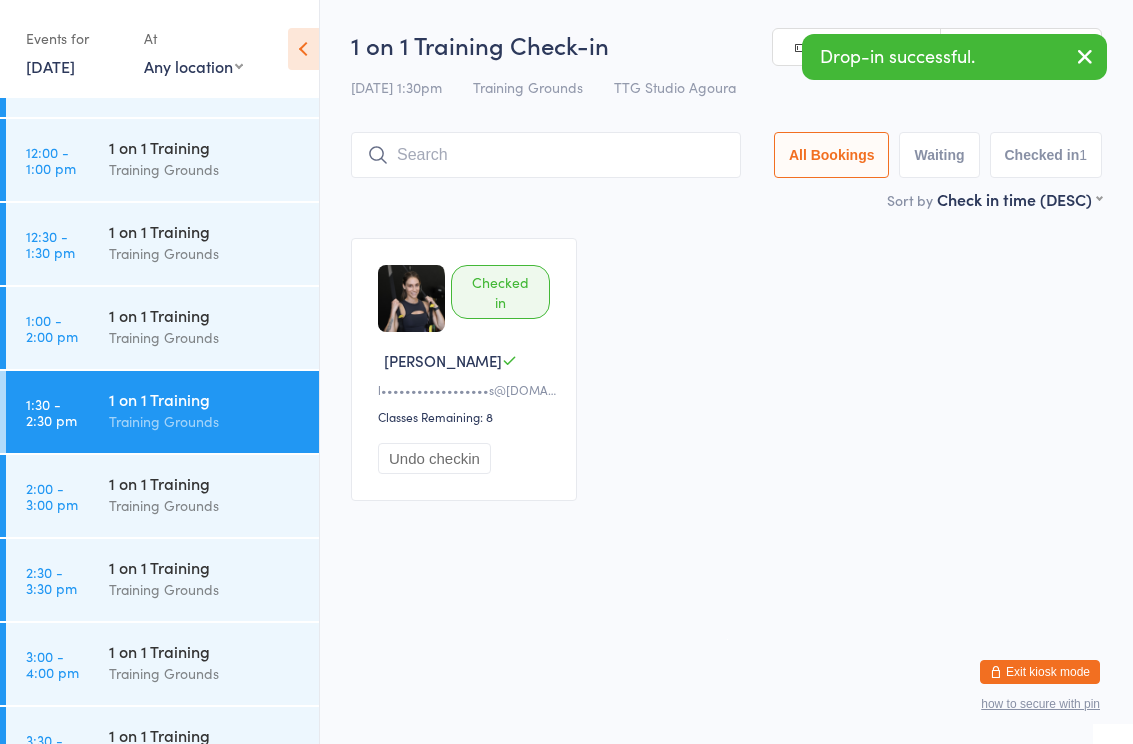 click on "1 on 1 Training" at bounding box center [205, 231] 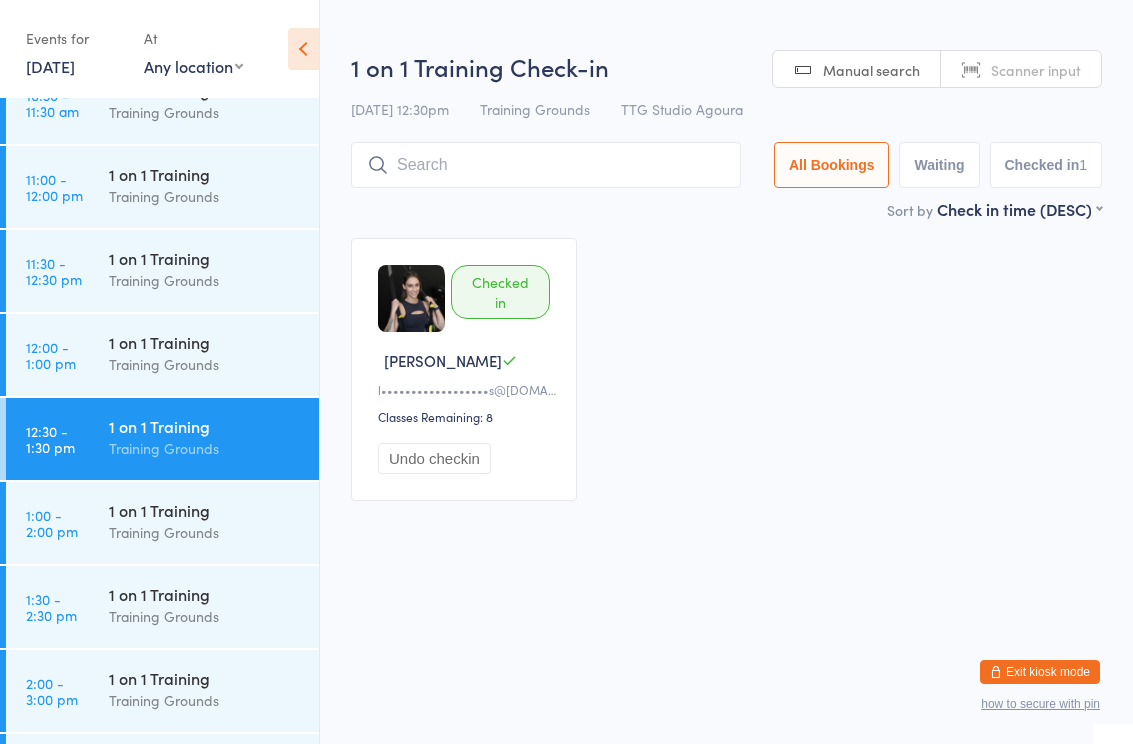scroll, scrollTop: 1132, scrollLeft: 0, axis: vertical 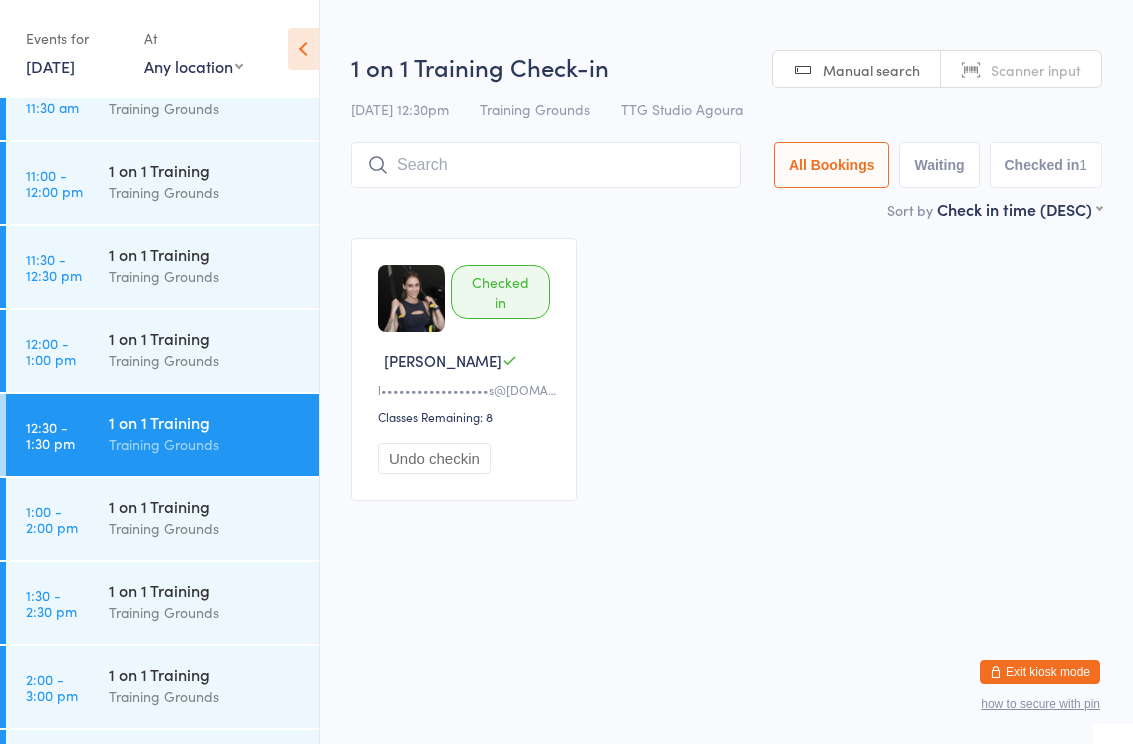 click on "1 on 1 Training" at bounding box center (205, 254) 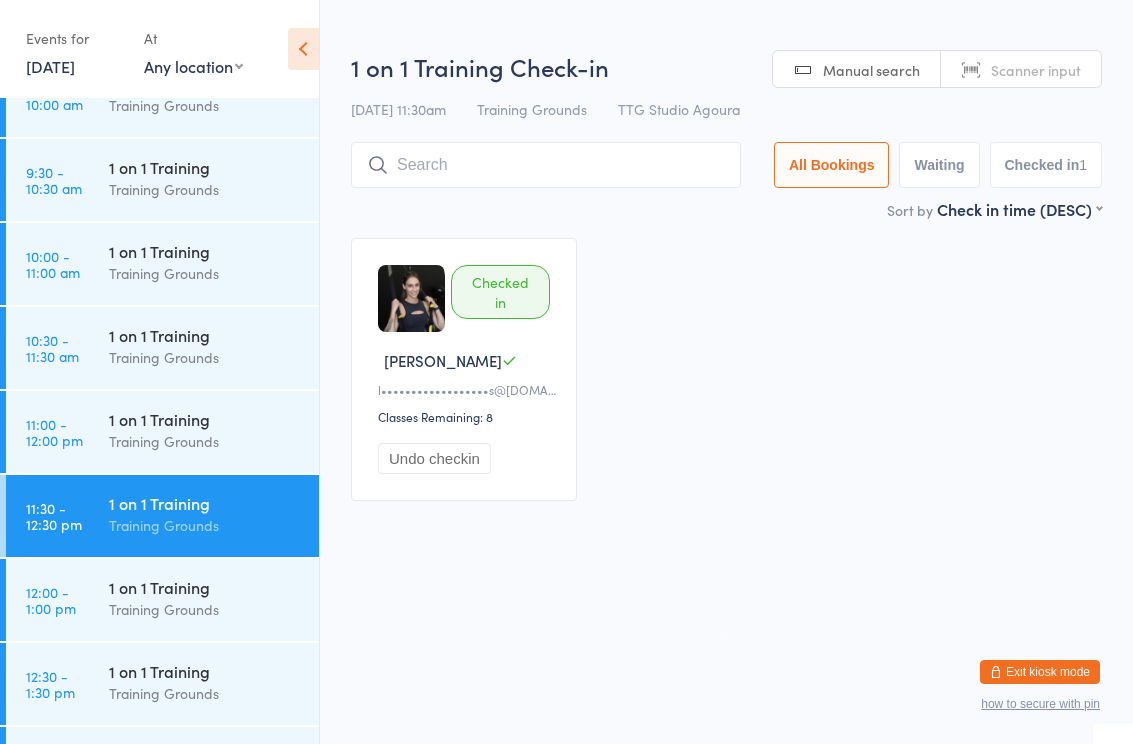 scroll, scrollTop: 886, scrollLeft: 0, axis: vertical 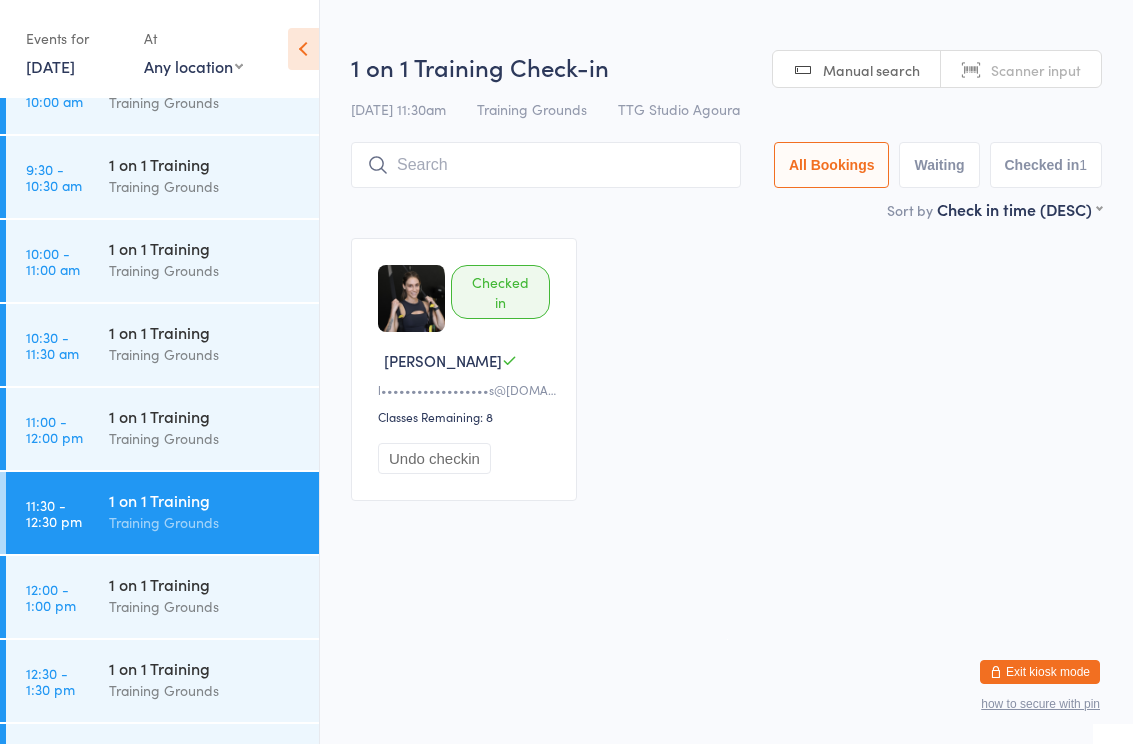 click on "Training Grounds" at bounding box center (205, 354) 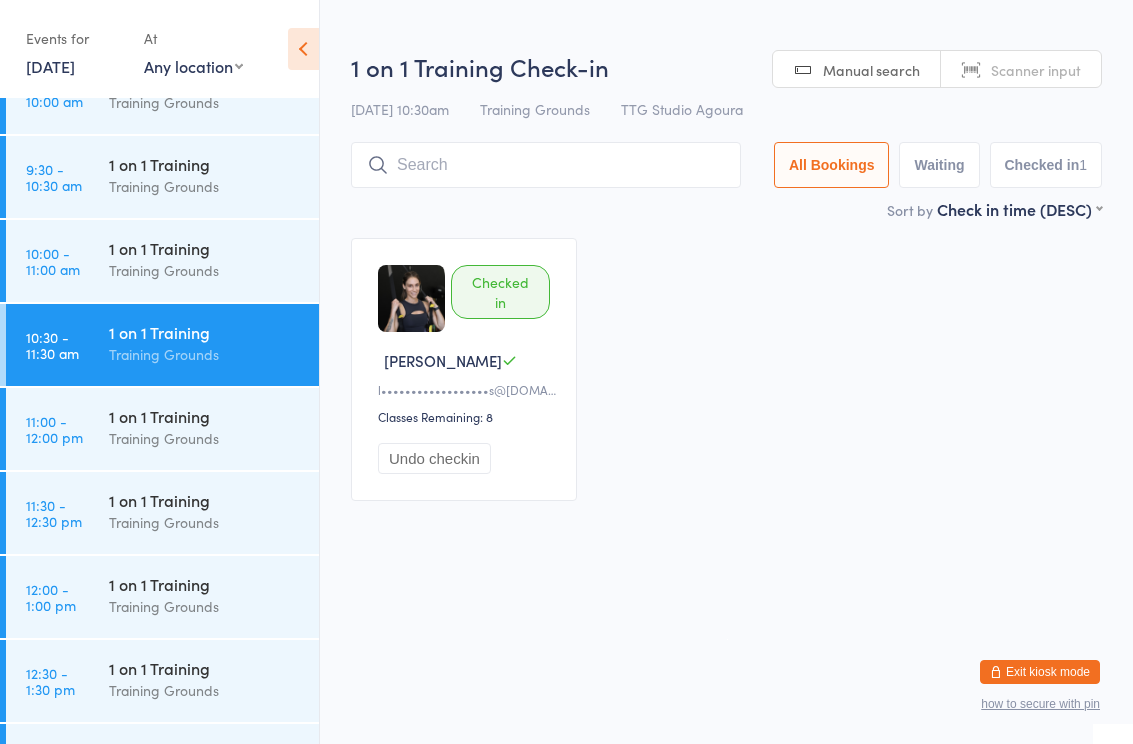 click on "Training Grounds" at bounding box center (205, 186) 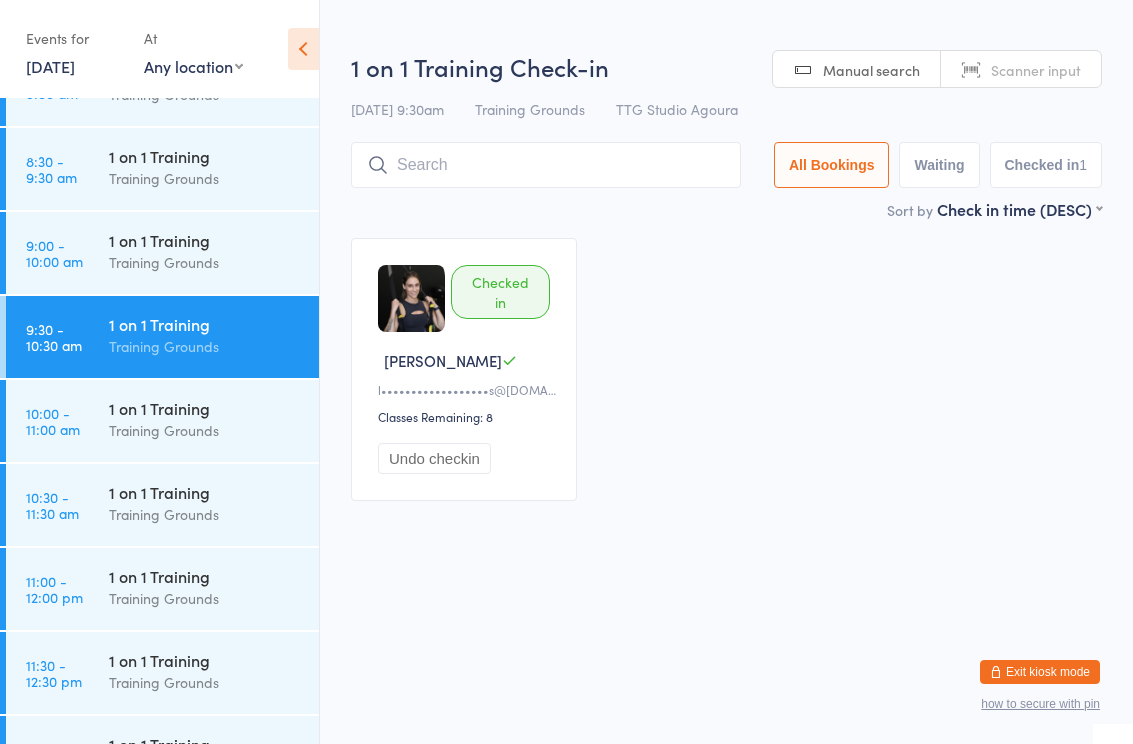 scroll, scrollTop: 727, scrollLeft: 0, axis: vertical 